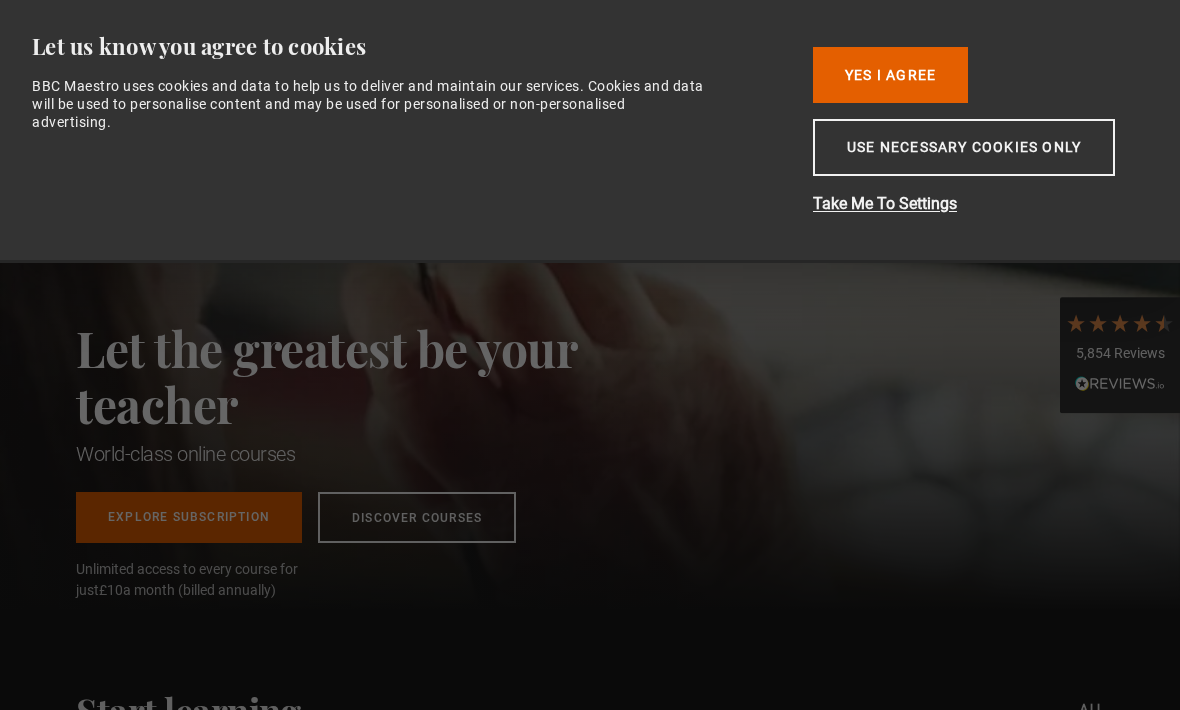 scroll, scrollTop: 0, scrollLeft: 0, axis: both 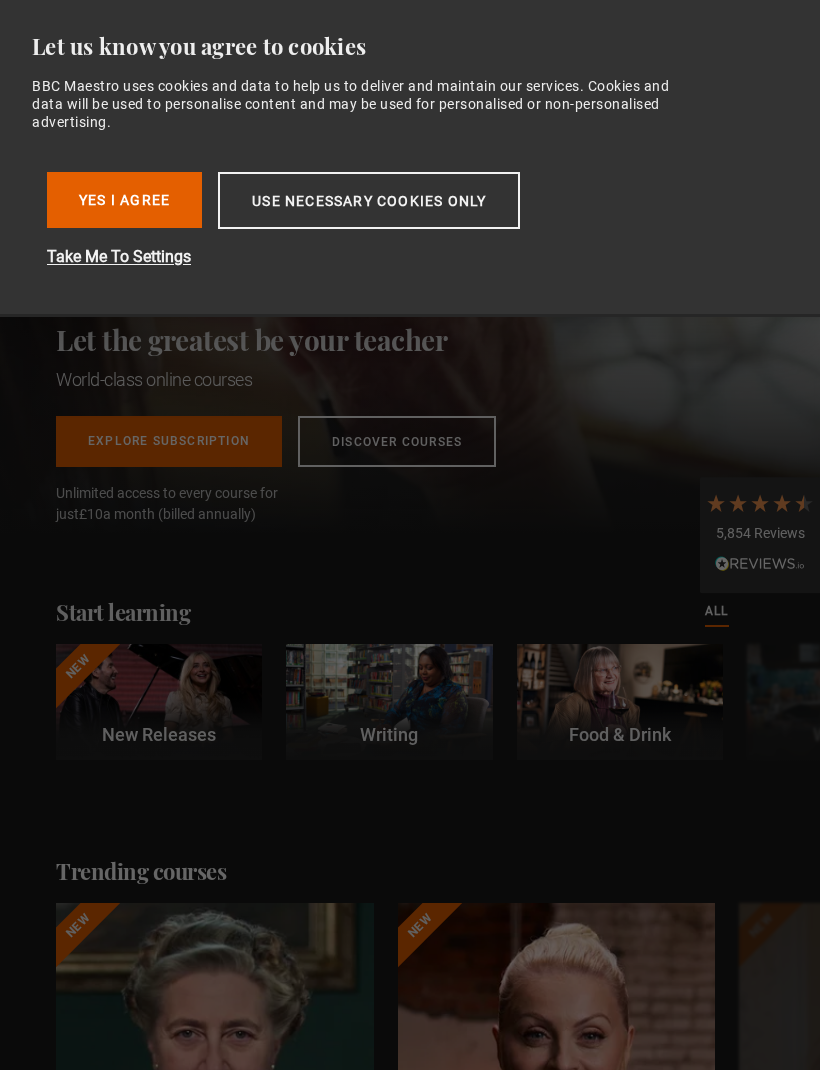 click on "Yes I Agree" at bounding box center [124, 200] 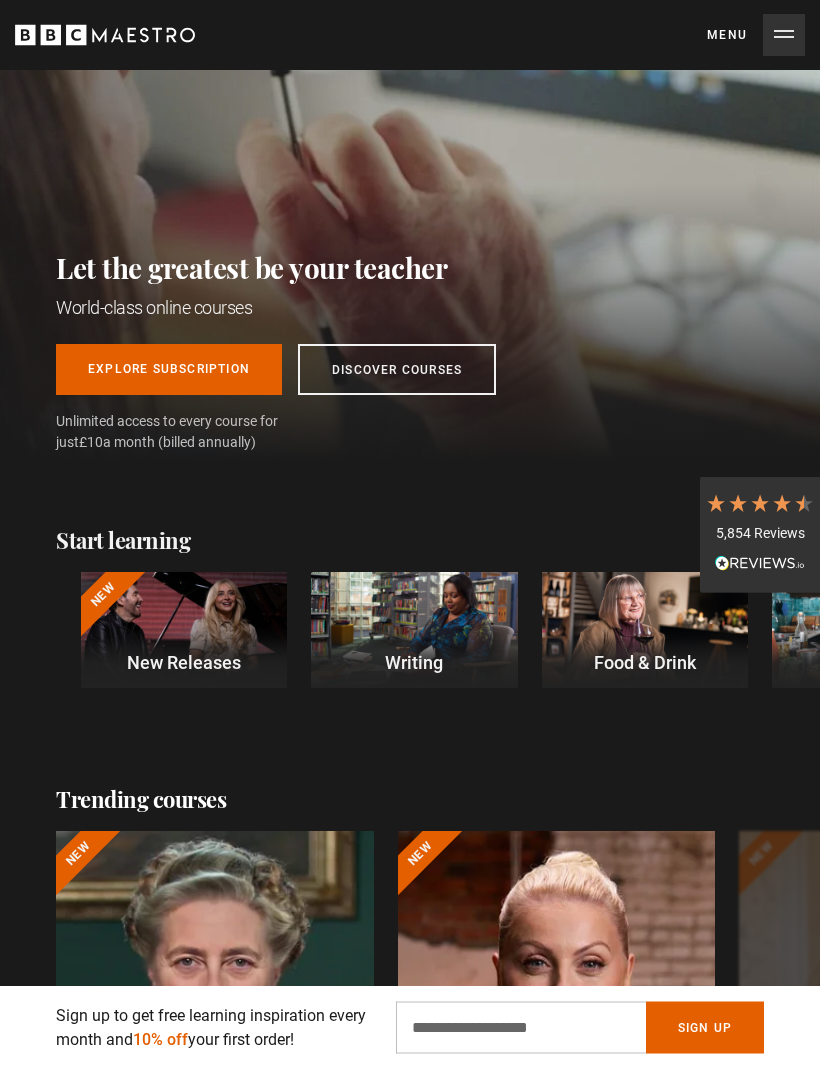 scroll, scrollTop: 75, scrollLeft: 0, axis: vertical 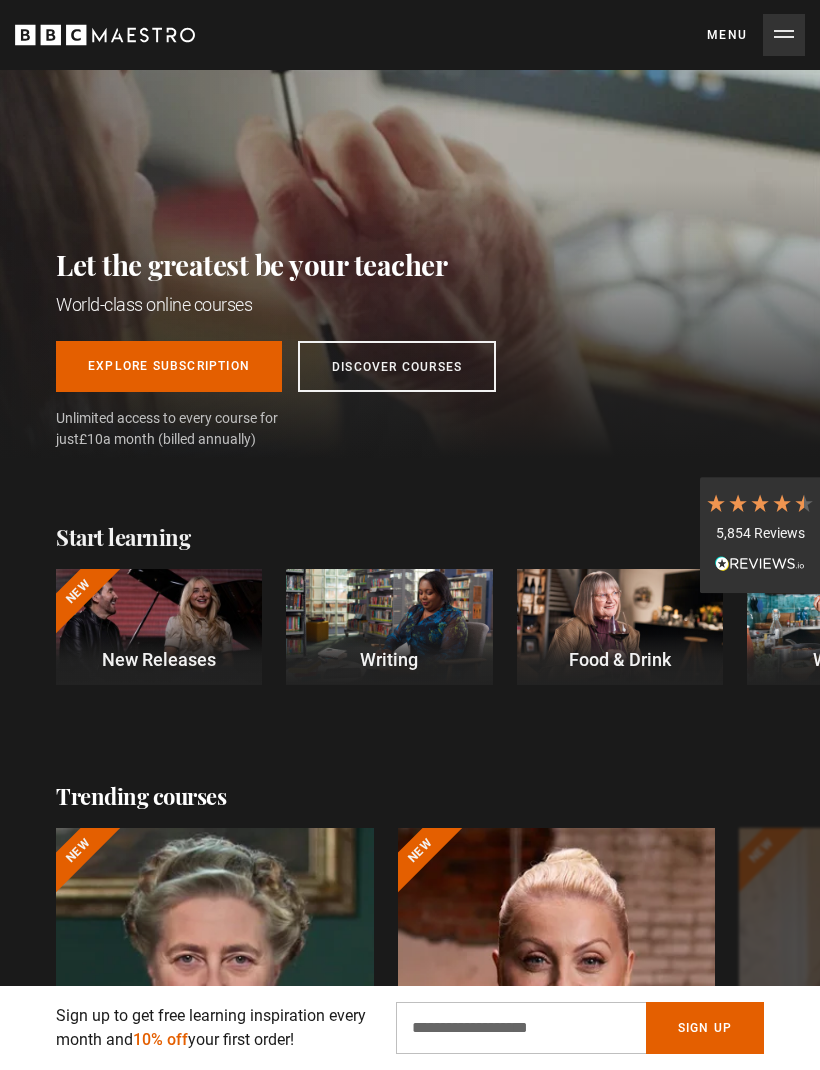 click at bounding box center [159, 627] 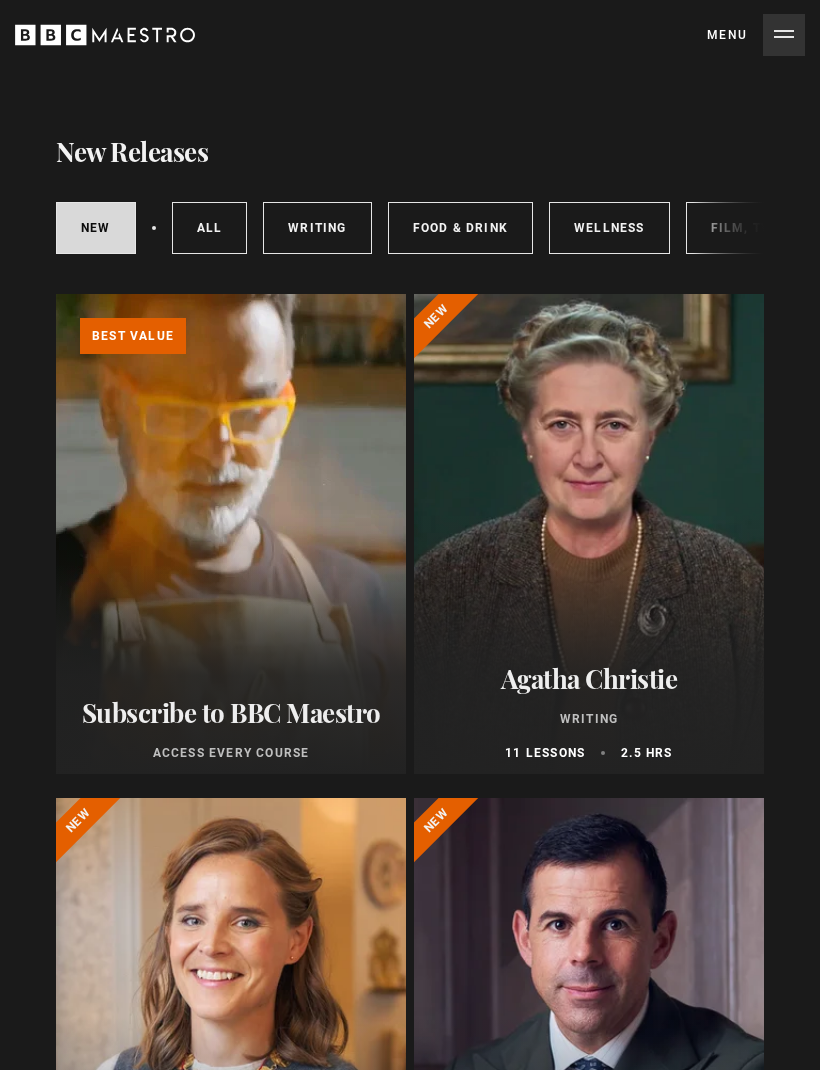 scroll, scrollTop: 0, scrollLeft: 0, axis: both 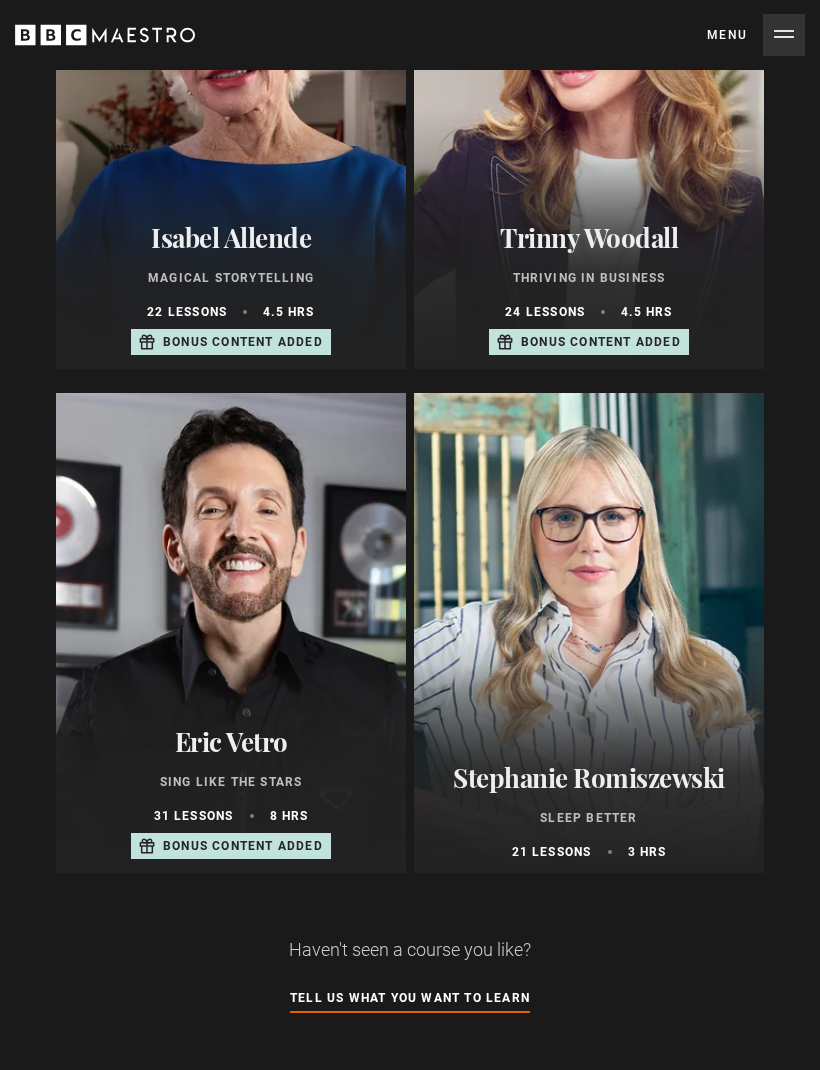 click at bounding box center [231, 633] 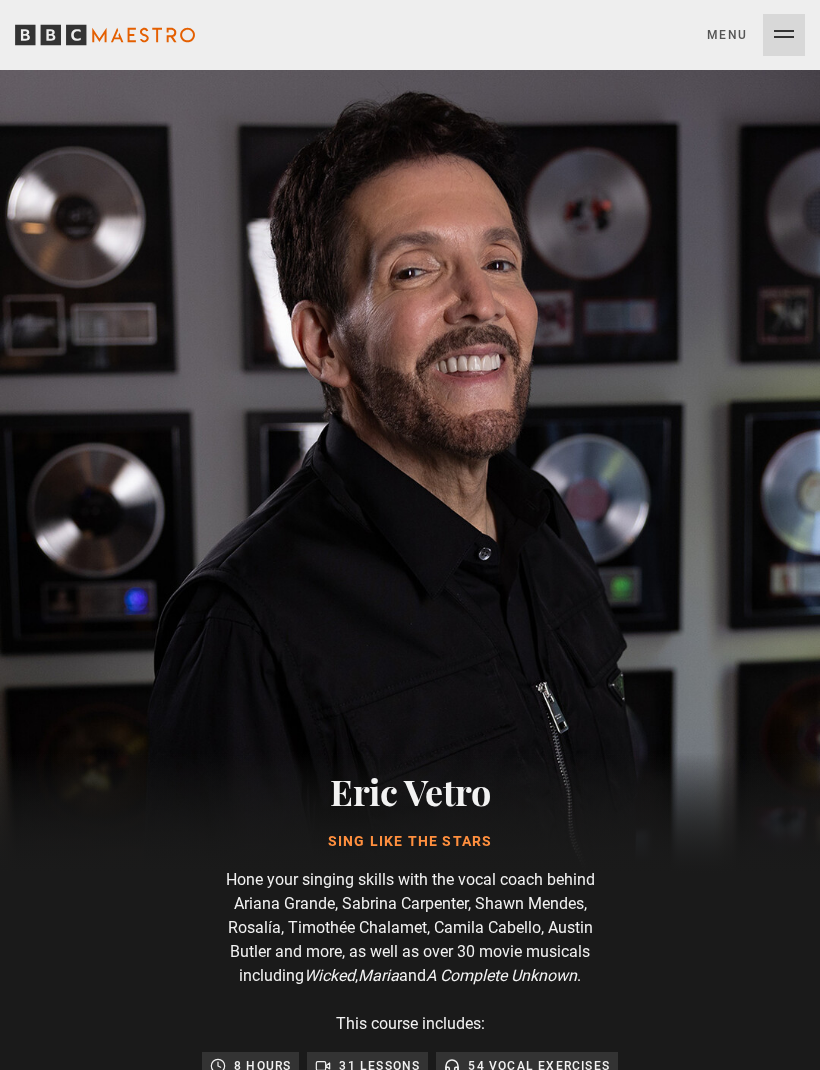 scroll, scrollTop: 0, scrollLeft: 0, axis: both 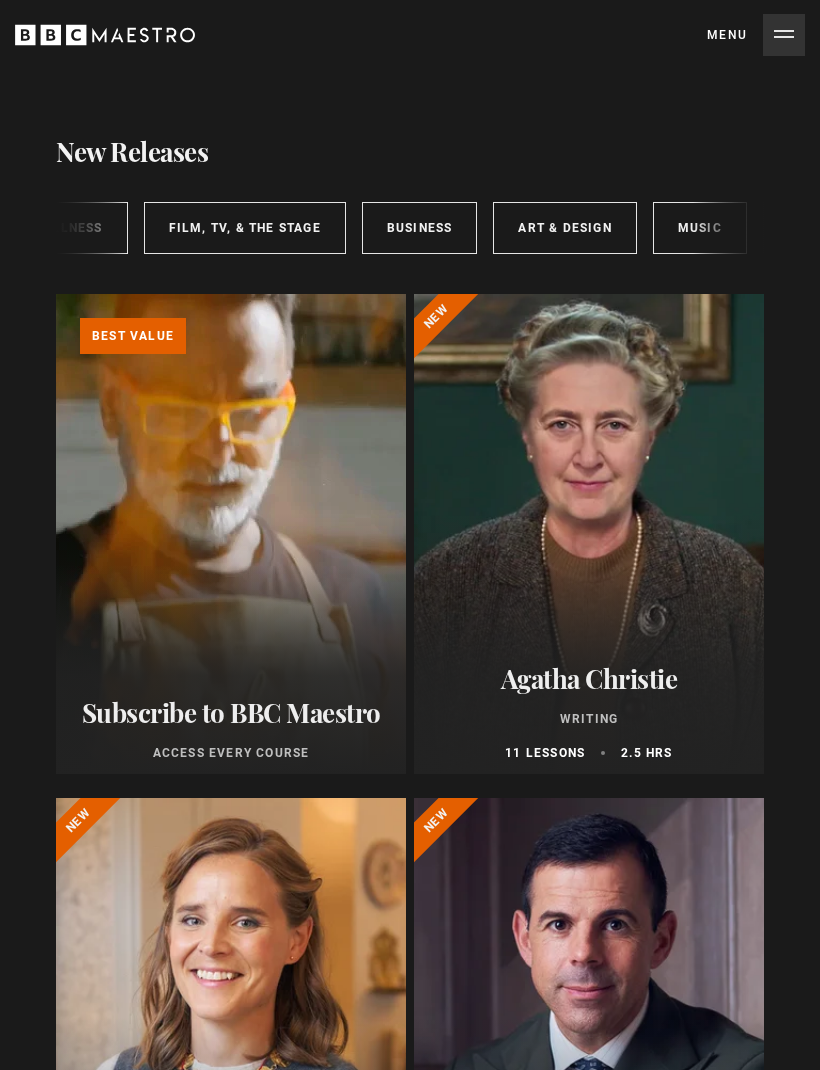 click on "Music" at bounding box center [700, 228] 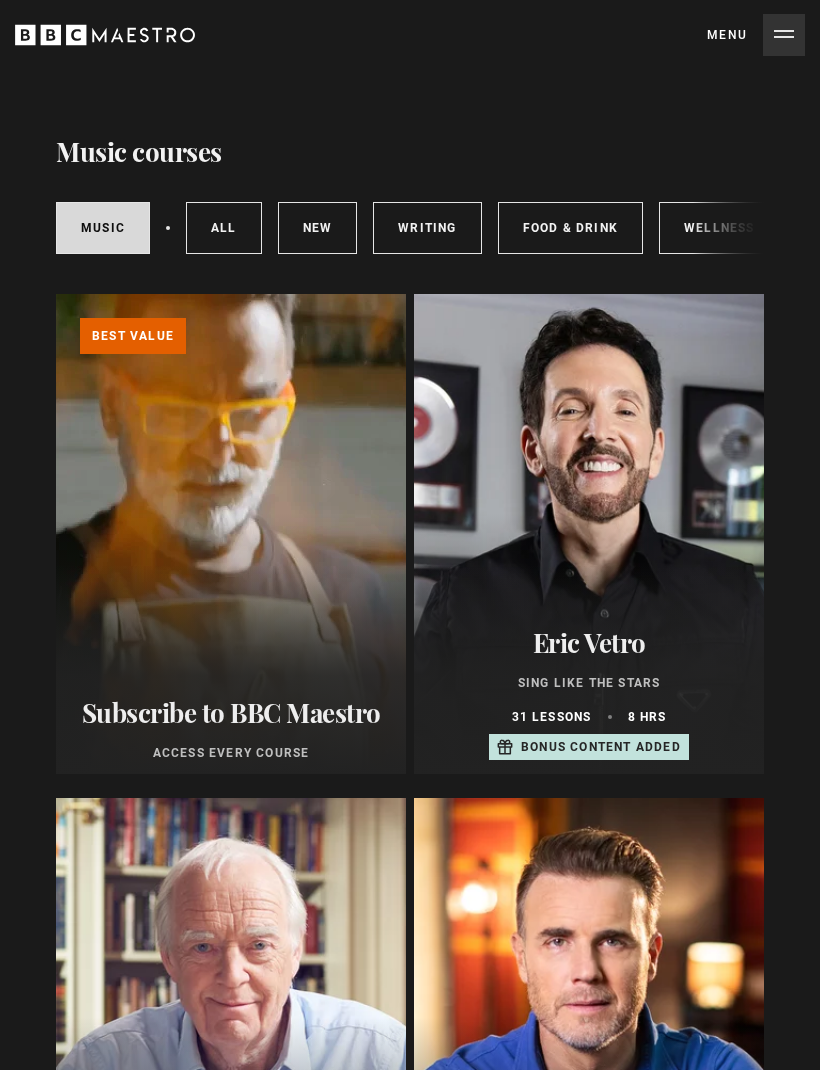 scroll, scrollTop: 0, scrollLeft: 0, axis: both 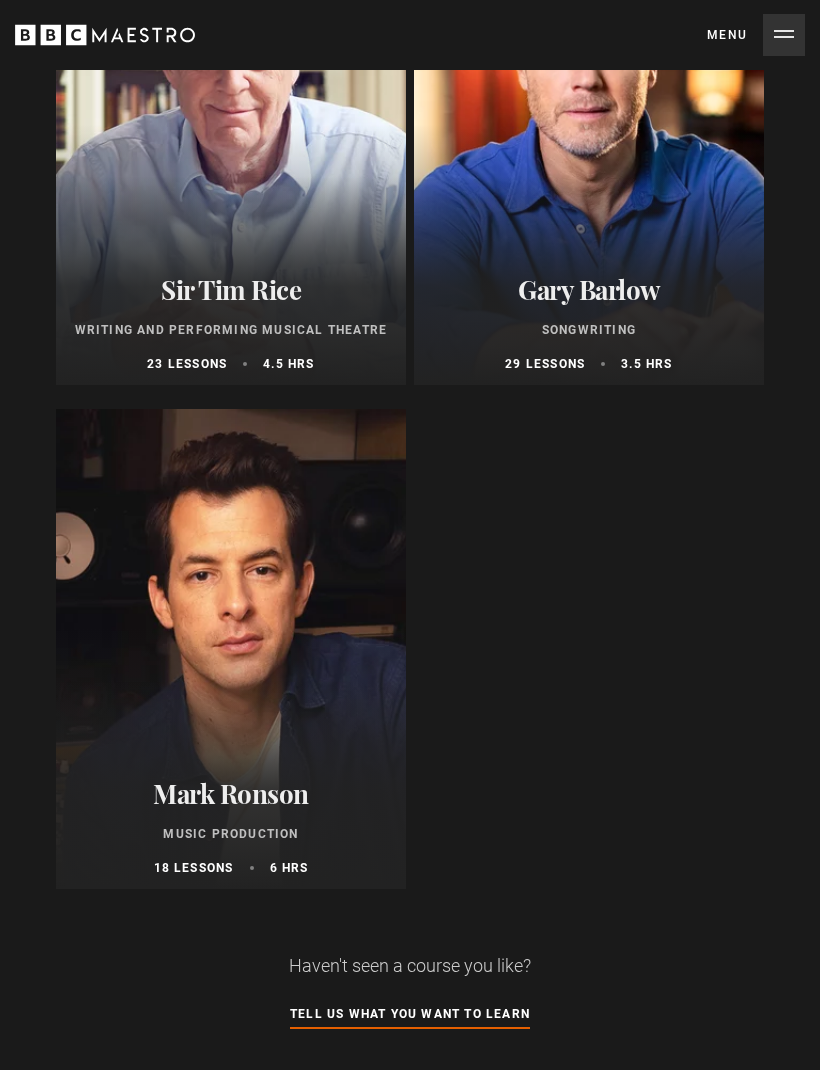 click at bounding box center (231, 649) 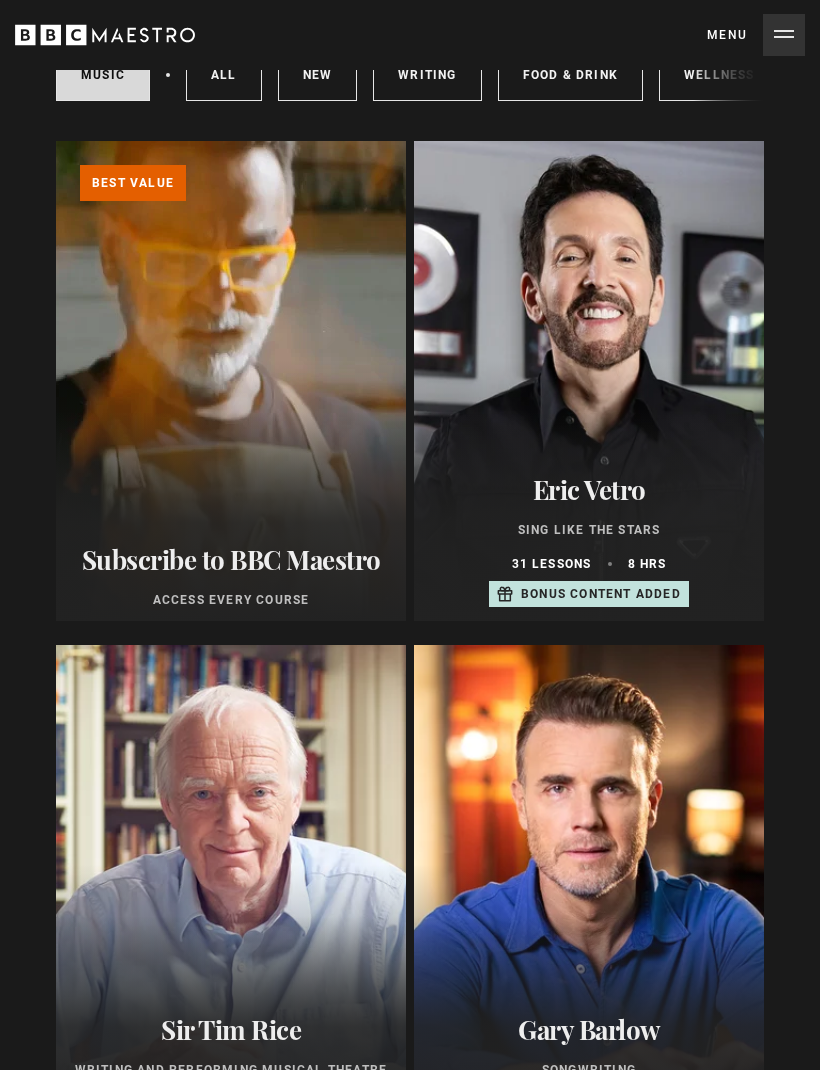 scroll, scrollTop: 155, scrollLeft: 0, axis: vertical 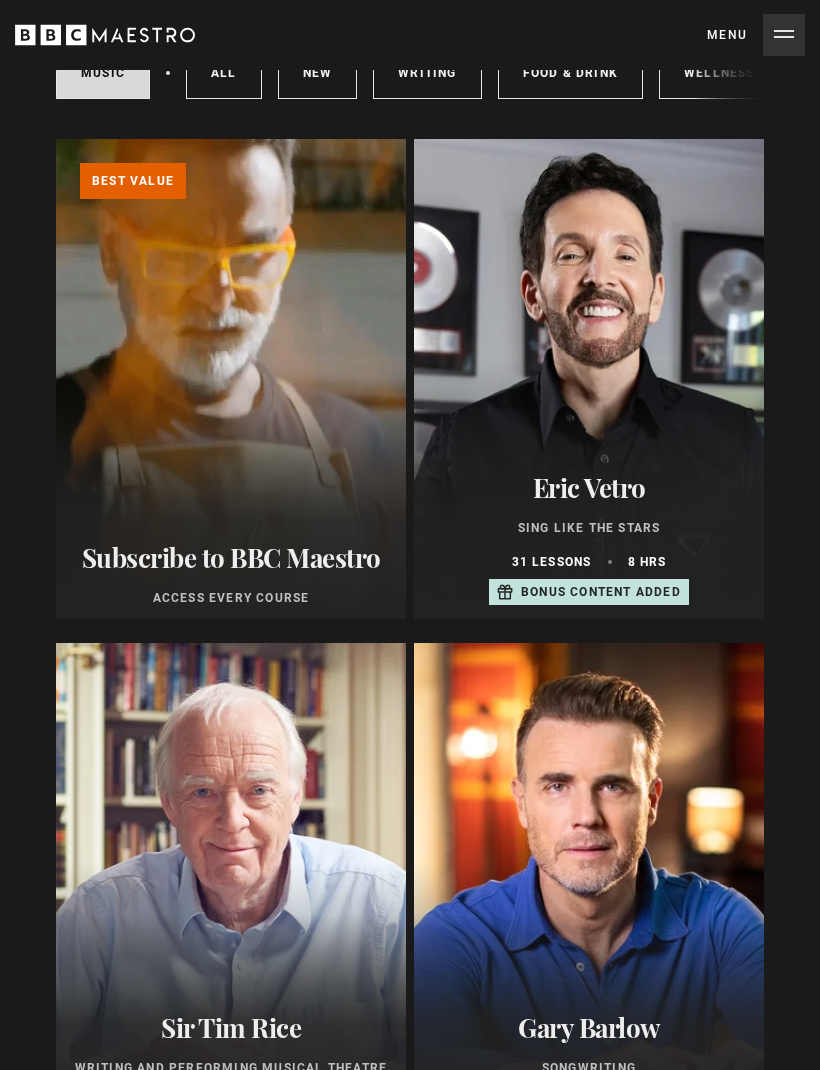 click at bounding box center (589, 883) 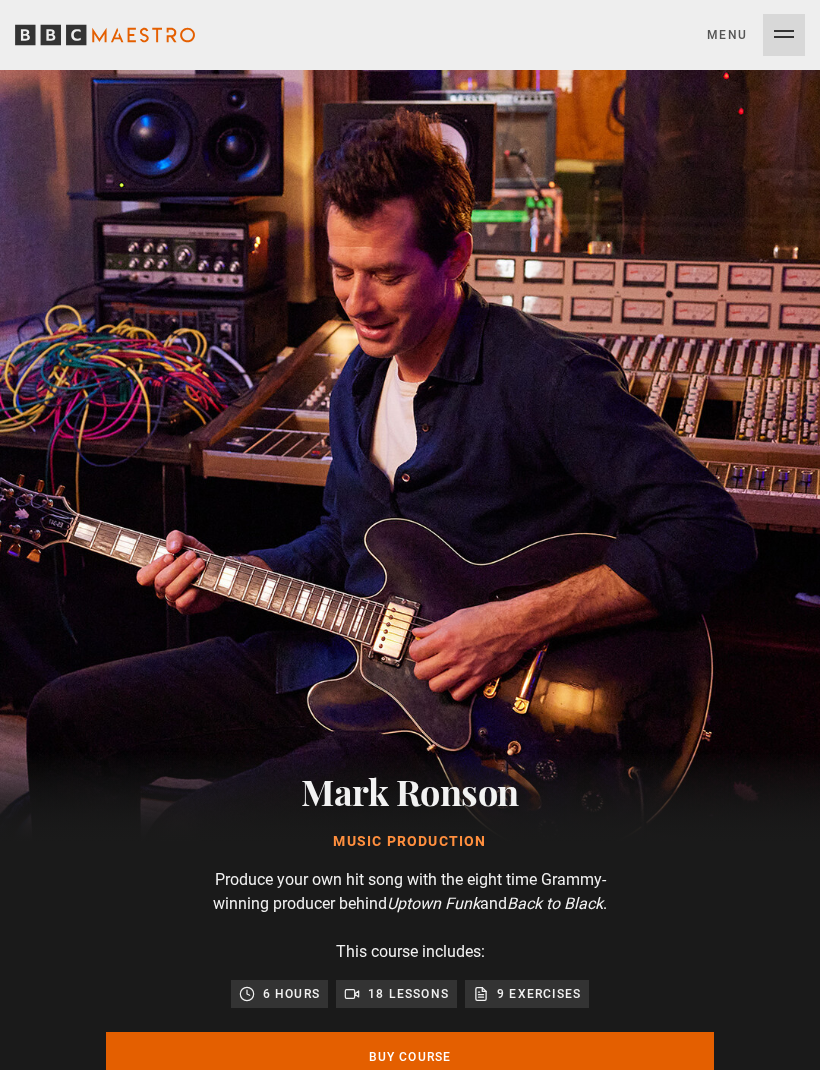 scroll, scrollTop: 0, scrollLeft: 0, axis: both 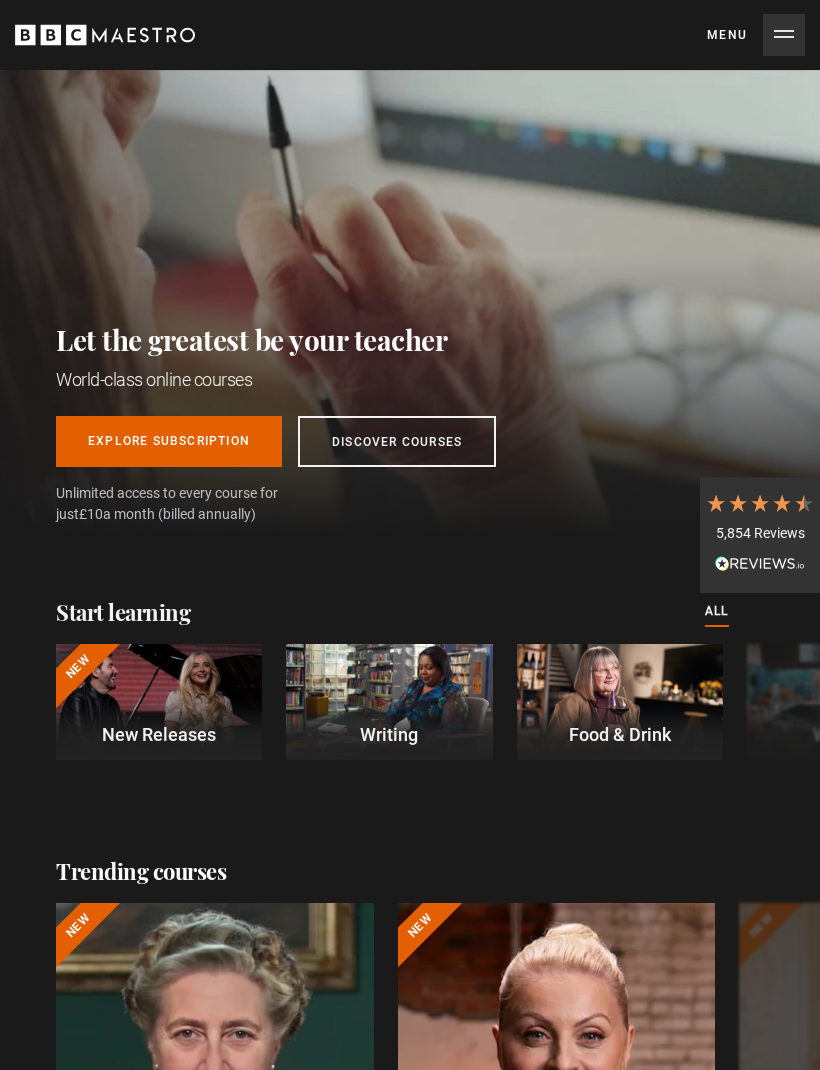 click on "Explore Subscription" at bounding box center [169, 441] 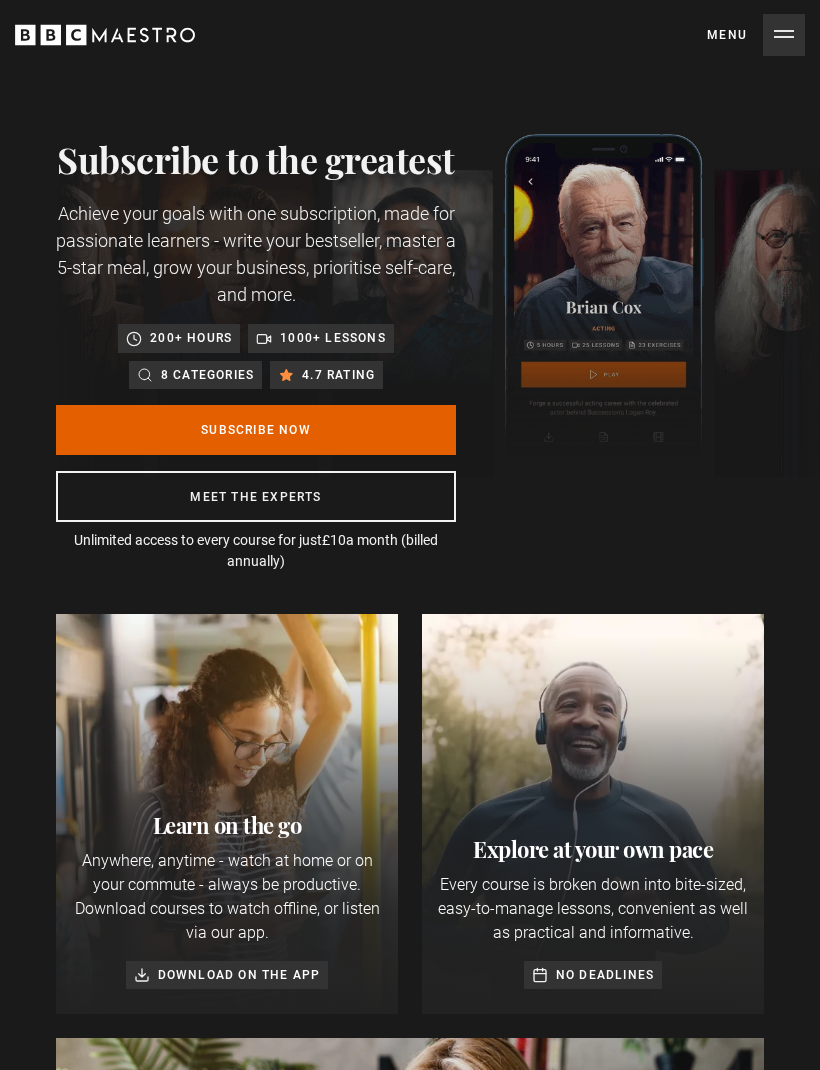 scroll, scrollTop: 0, scrollLeft: 0, axis: both 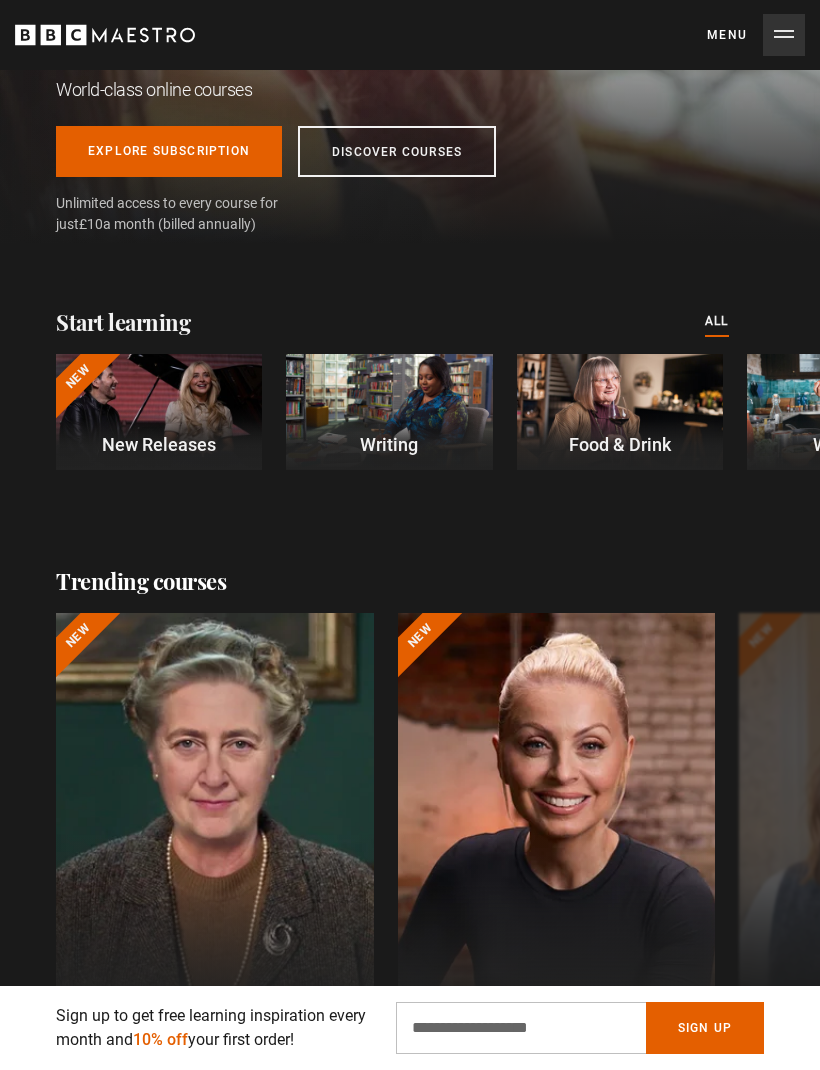 click at bounding box center [389, 412] 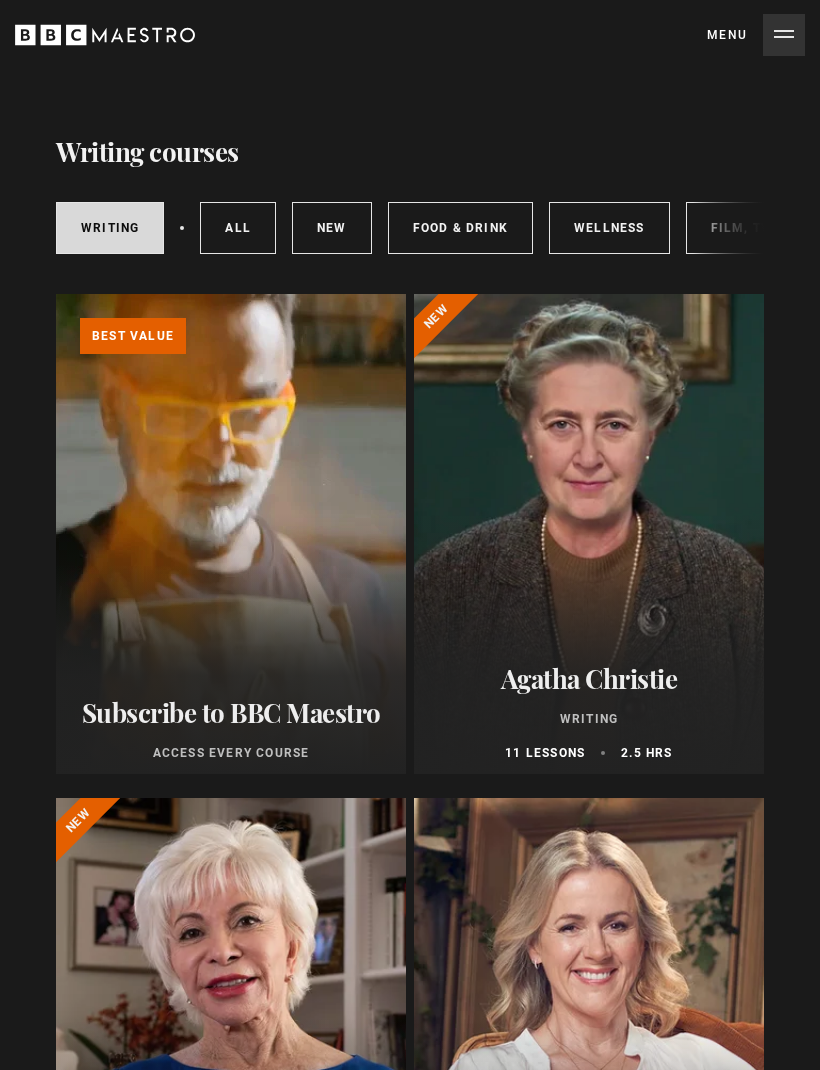 scroll, scrollTop: 0, scrollLeft: 0, axis: both 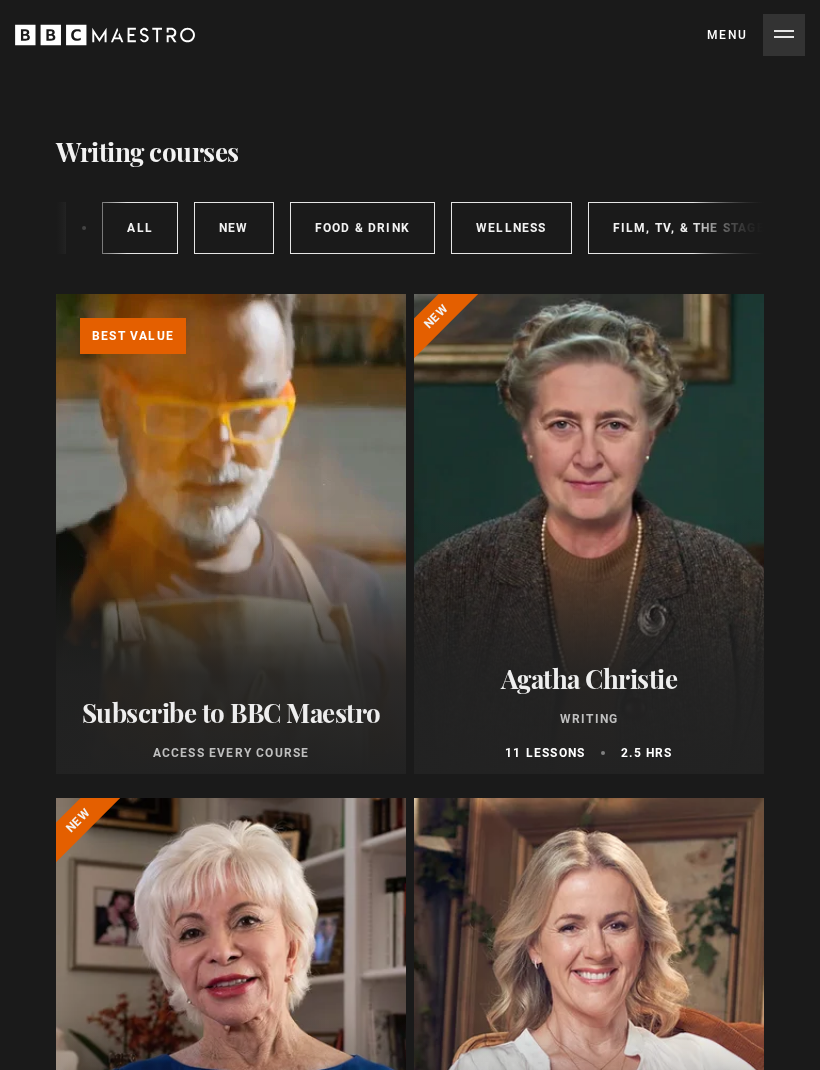 click on "Wellness" at bounding box center [511, 228] 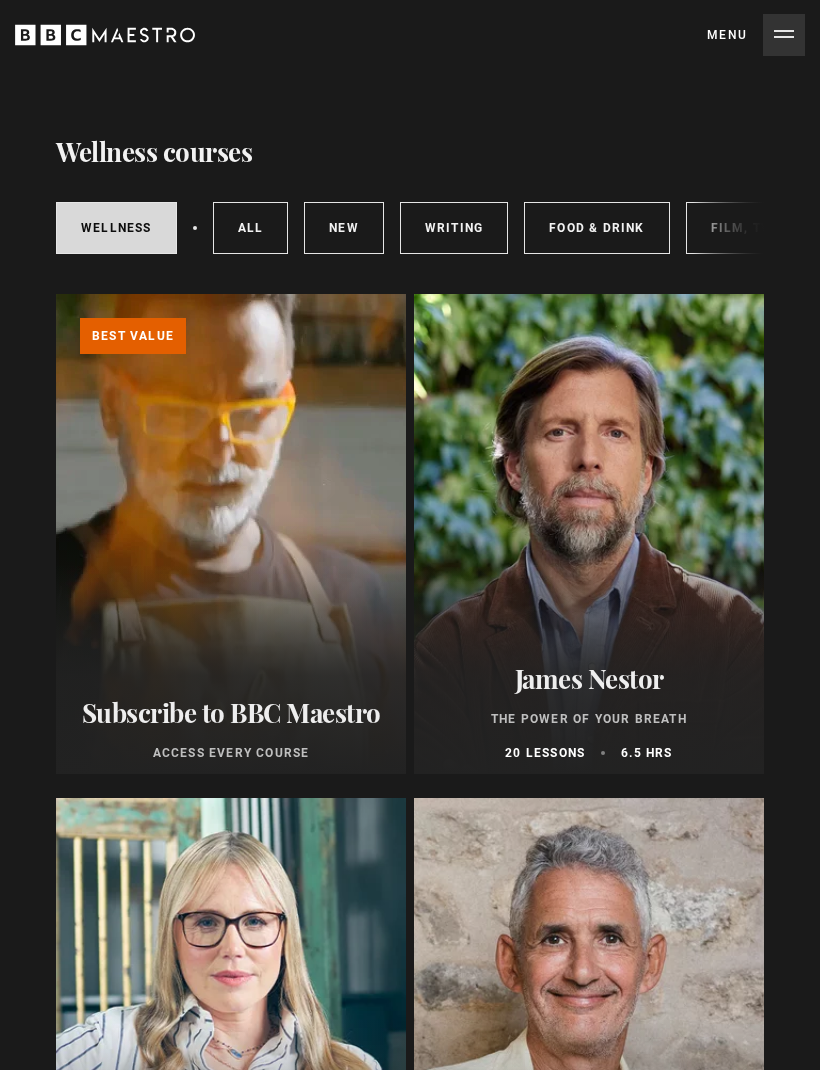 scroll, scrollTop: 0, scrollLeft: 0, axis: both 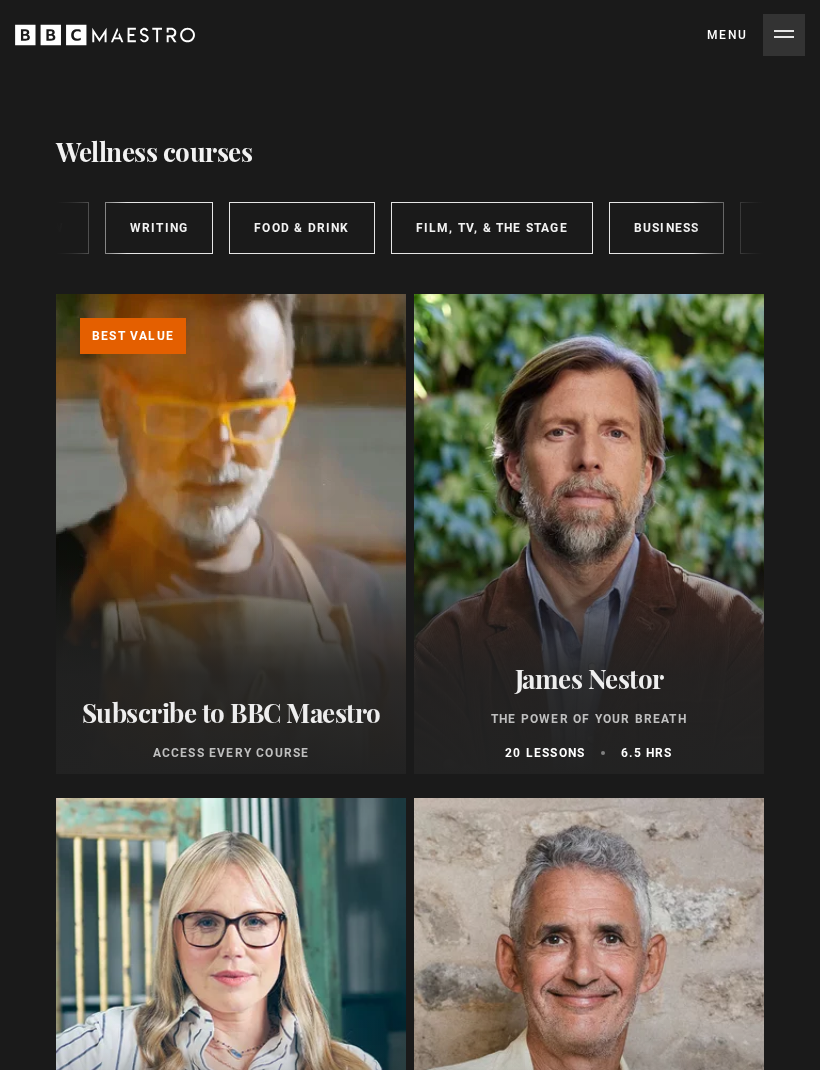 click on "Film, TV, & The Stage" at bounding box center [492, 228] 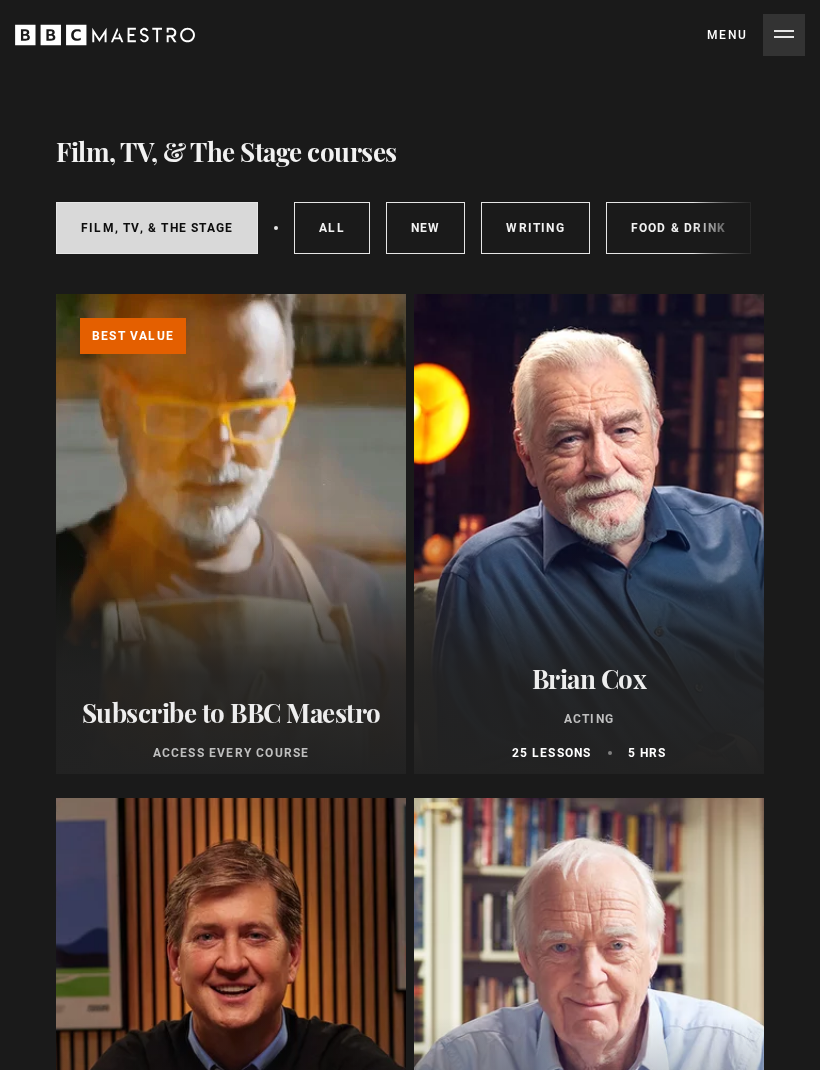 scroll, scrollTop: 0, scrollLeft: 0, axis: both 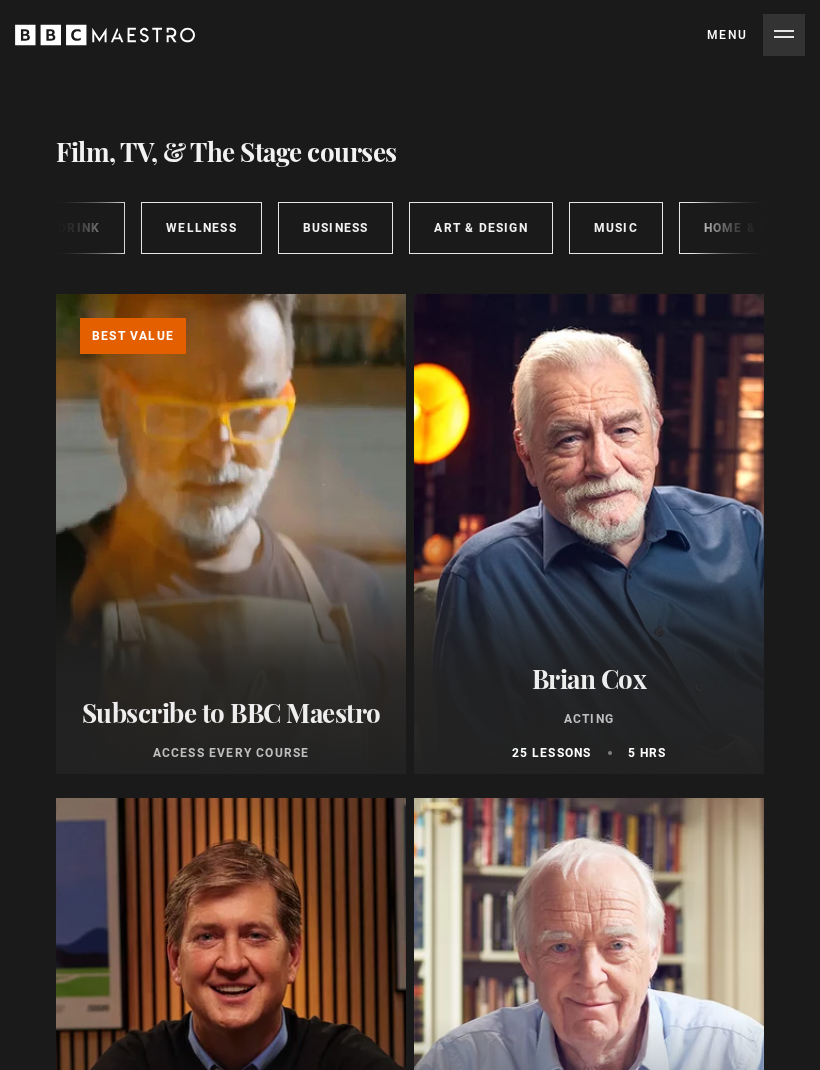 click on "Business" at bounding box center [336, 228] 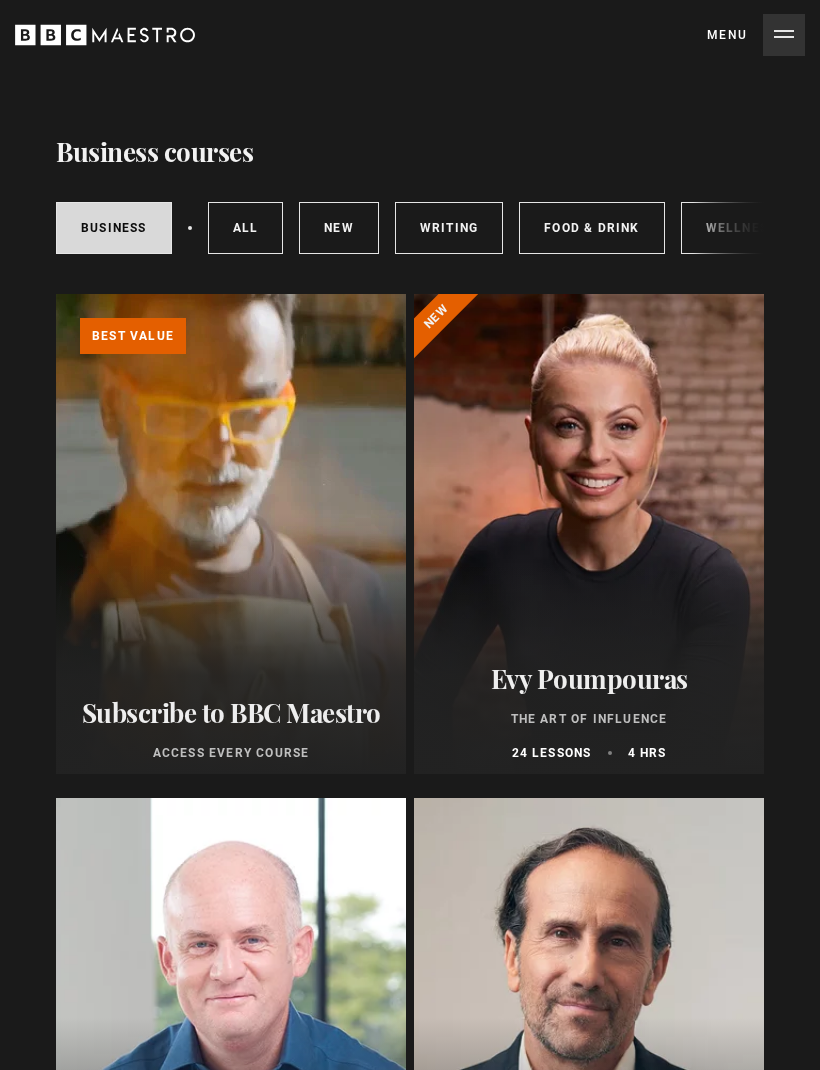 scroll, scrollTop: 0, scrollLeft: 0, axis: both 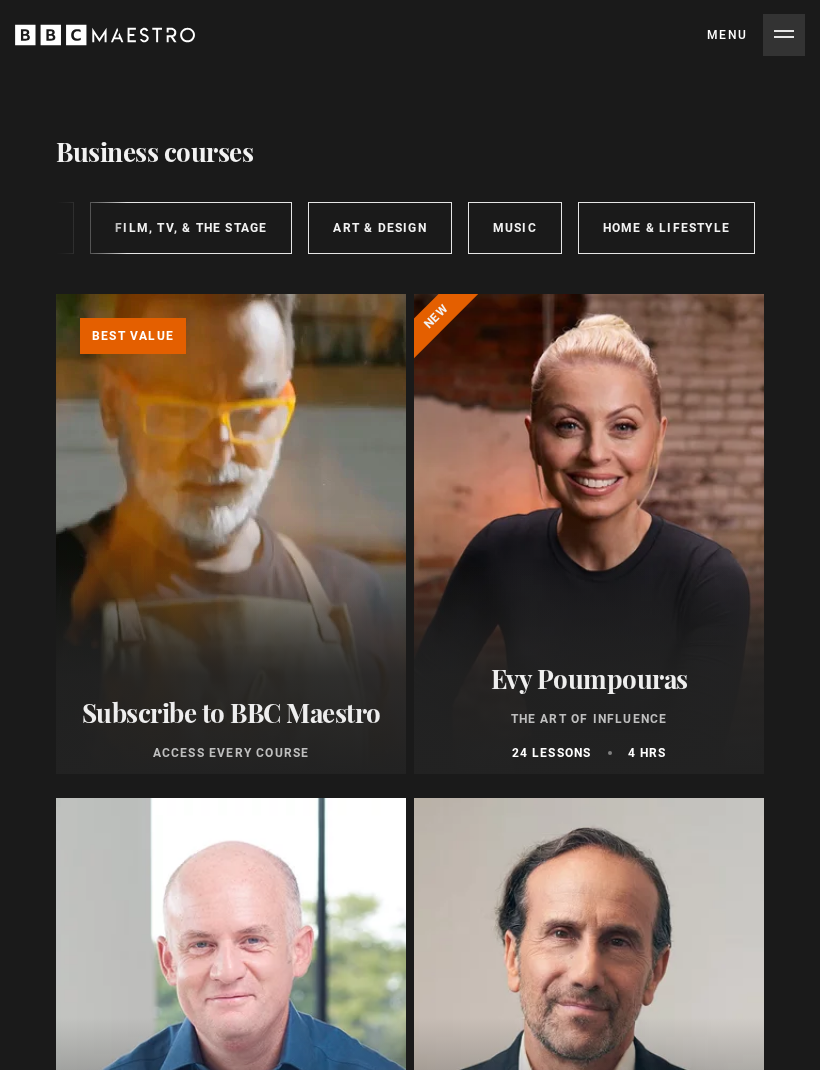 click on "Home & Lifestyle" at bounding box center [666, 228] 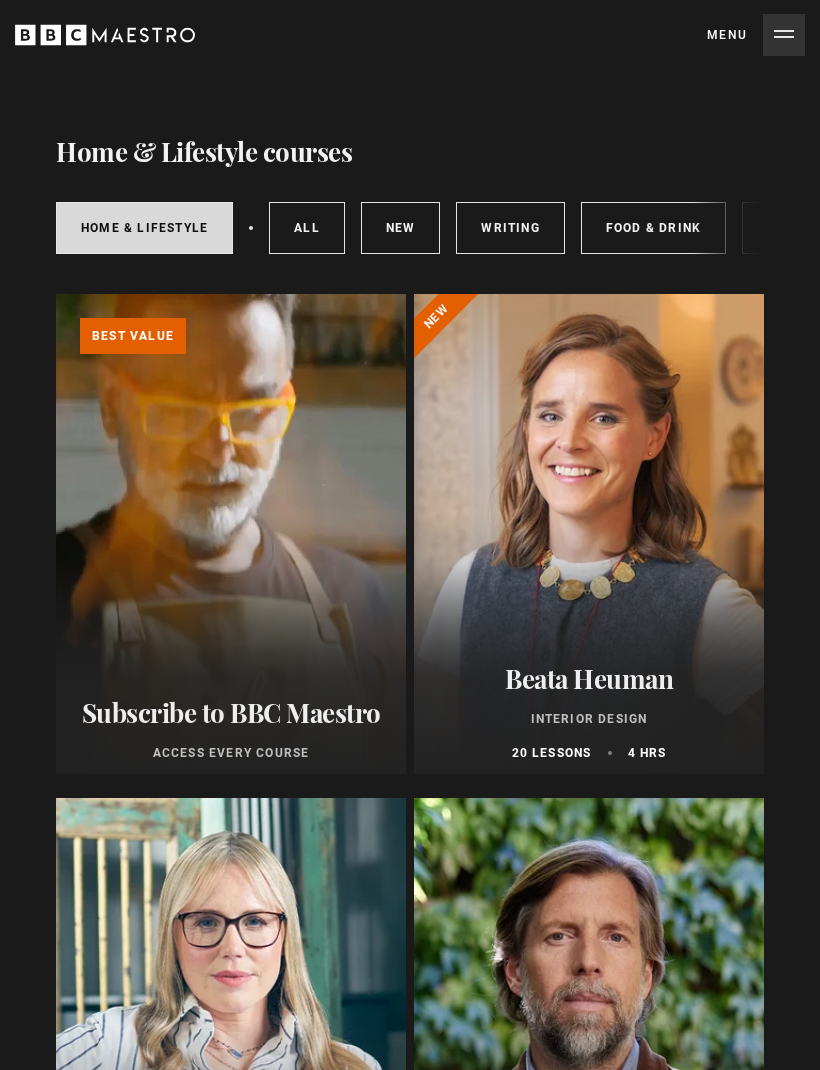 scroll, scrollTop: 0, scrollLeft: 0, axis: both 